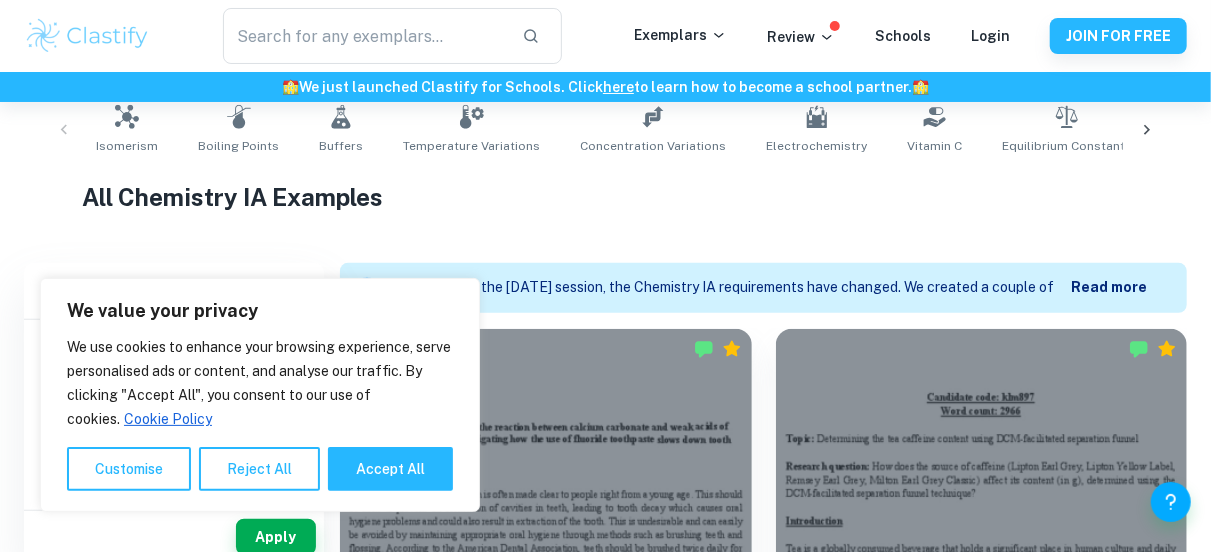 scroll, scrollTop: 479, scrollLeft: 0, axis: vertical 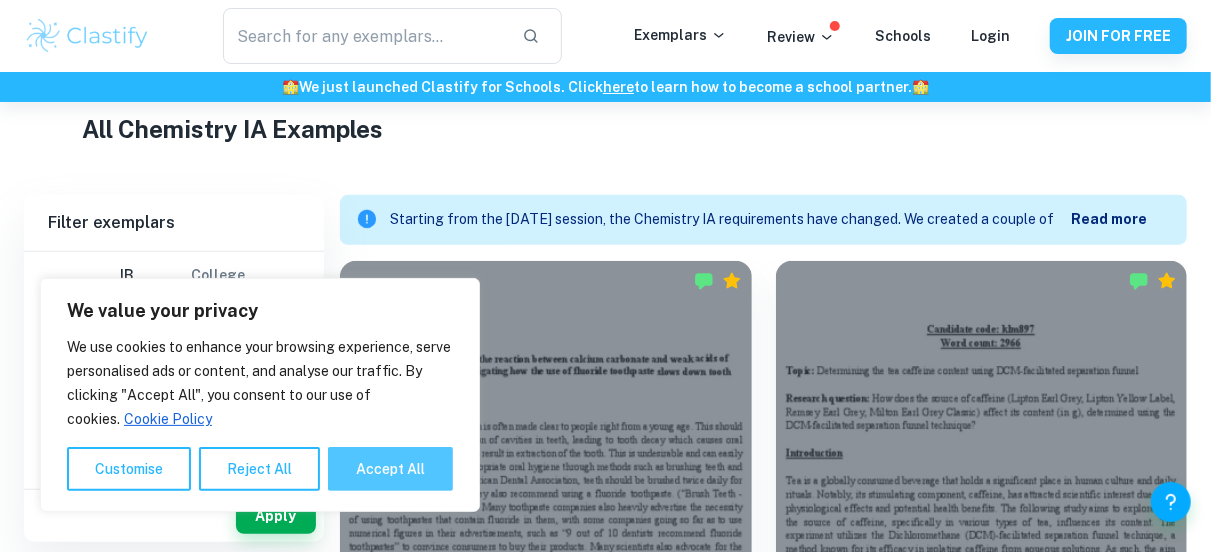 click on "Accept All" at bounding box center (390, 469) 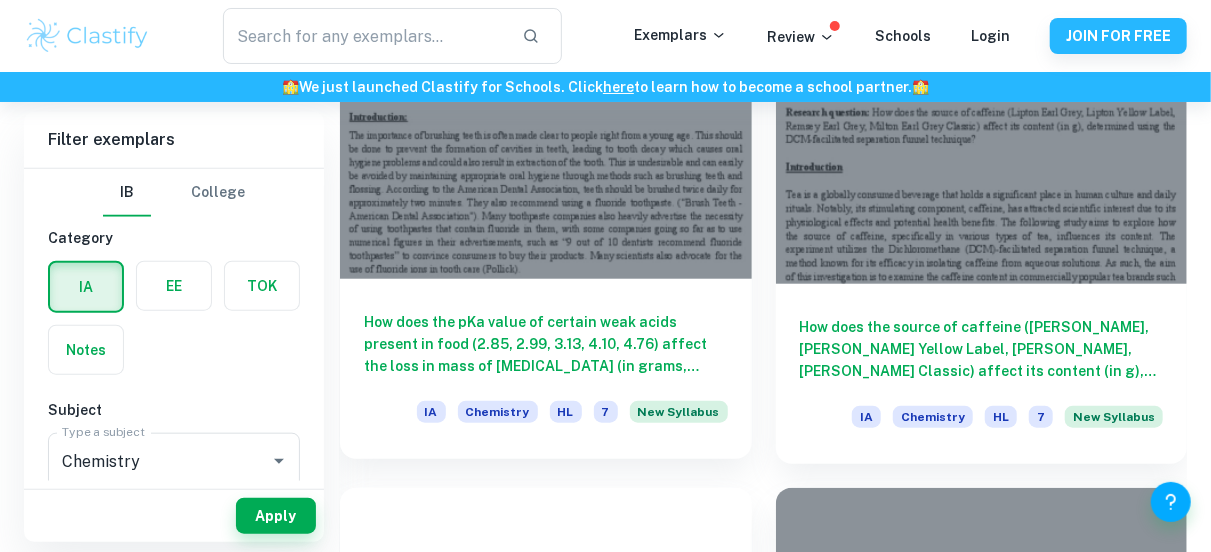 scroll, scrollTop: 767, scrollLeft: 0, axis: vertical 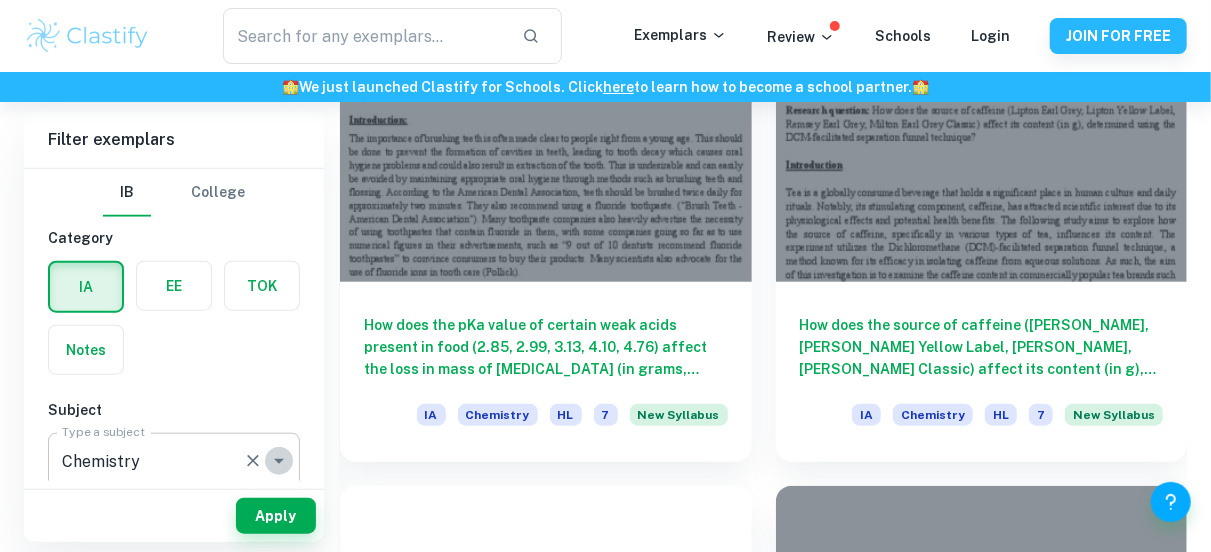 click 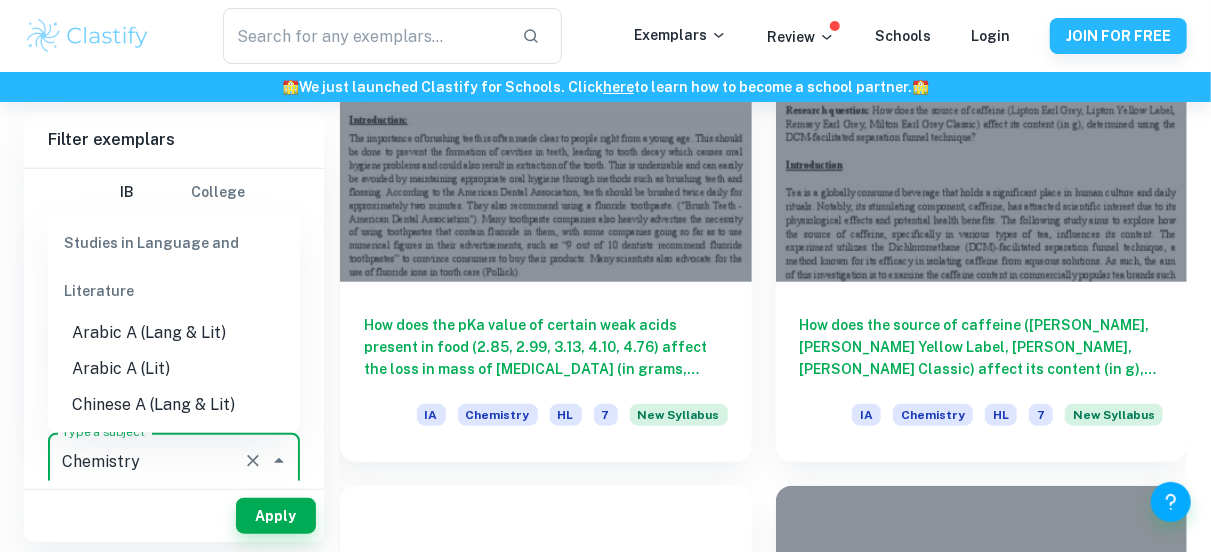 scroll, scrollTop: 2378, scrollLeft: 0, axis: vertical 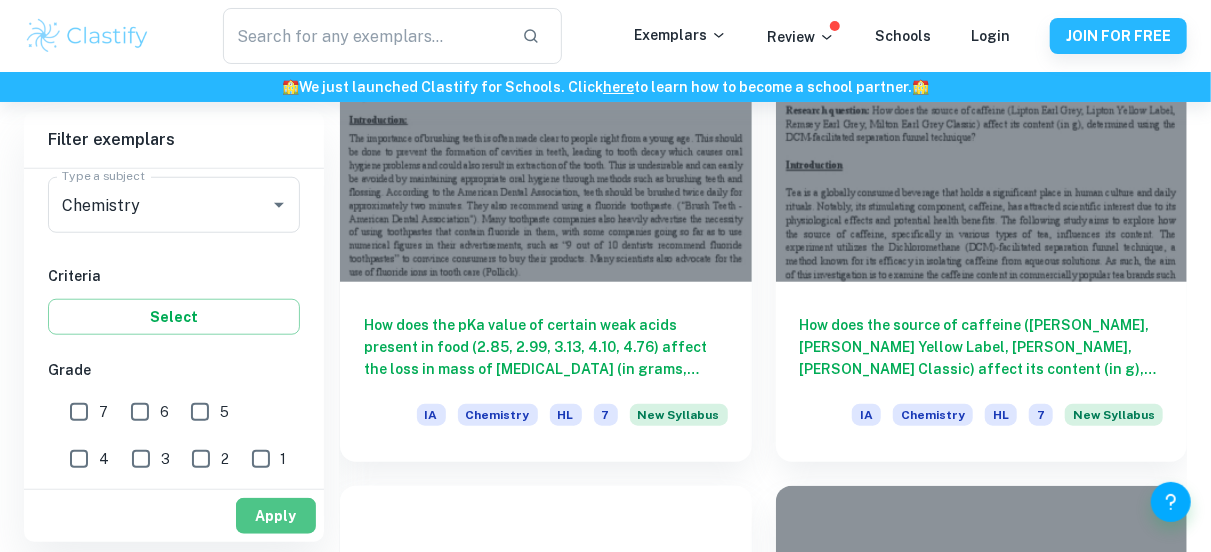click on "Apply" at bounding box center (276, 516) 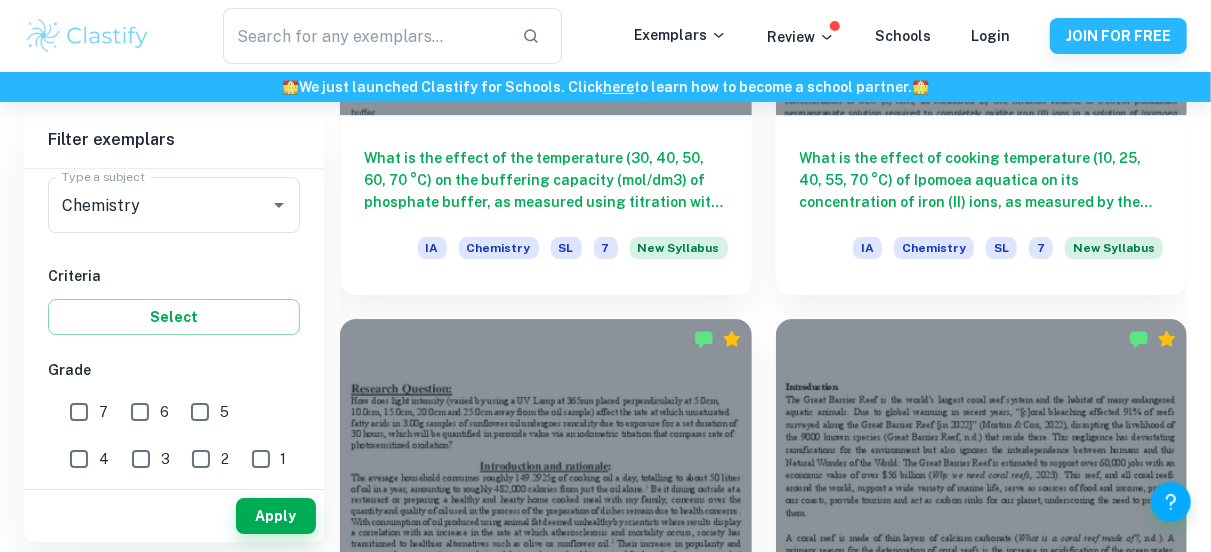 scroll, scrollTop: 2987, scrollLeft: 0, axis: vertical 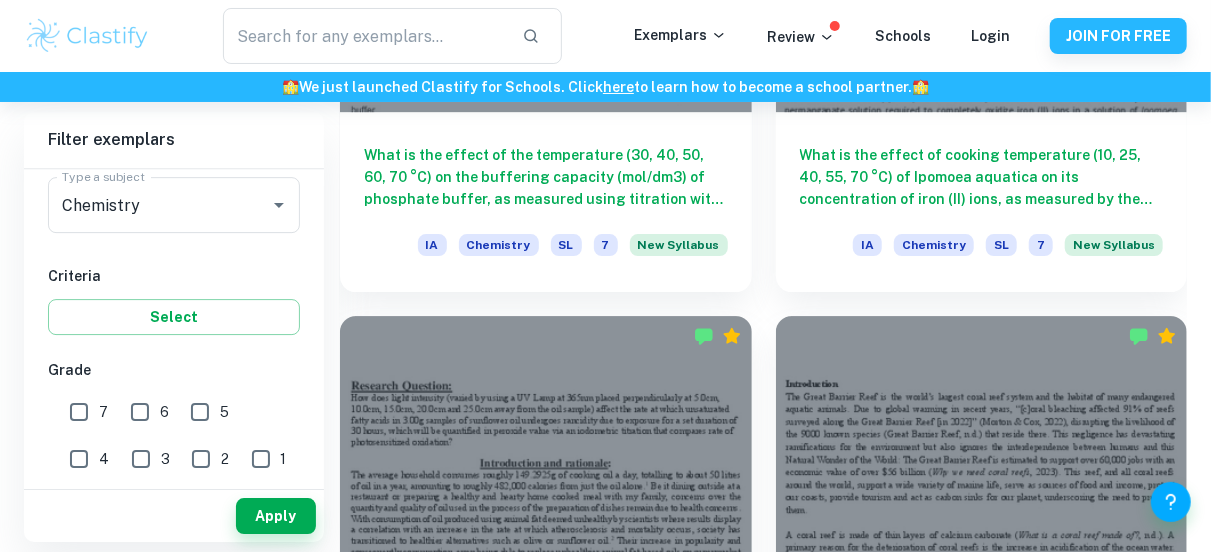 click on "7" at bounding box center (79, 412) 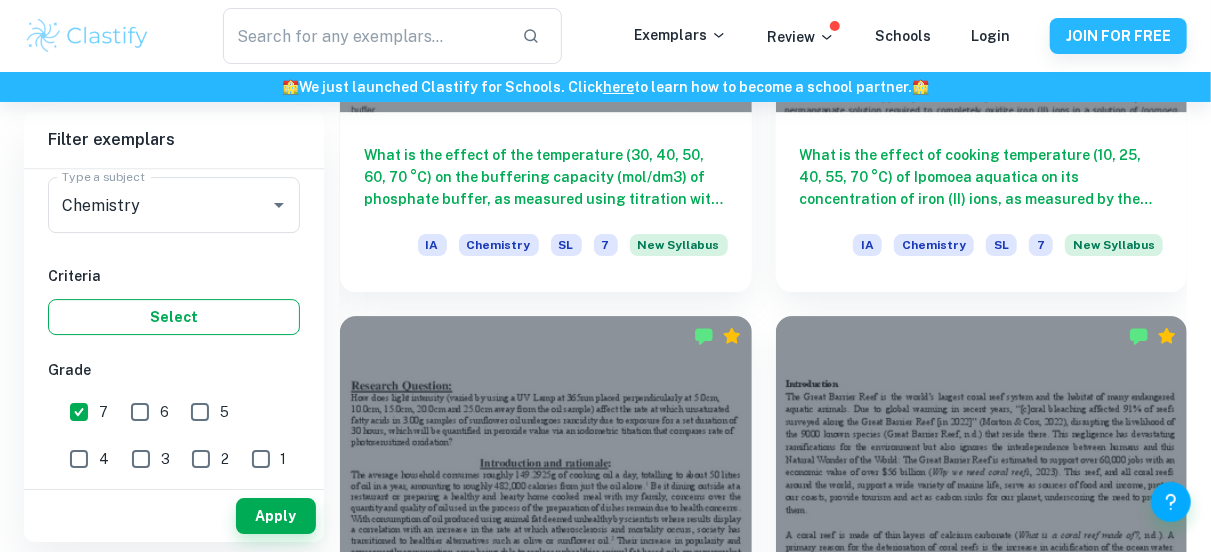click on "Select" at bounding box center (174, 317) 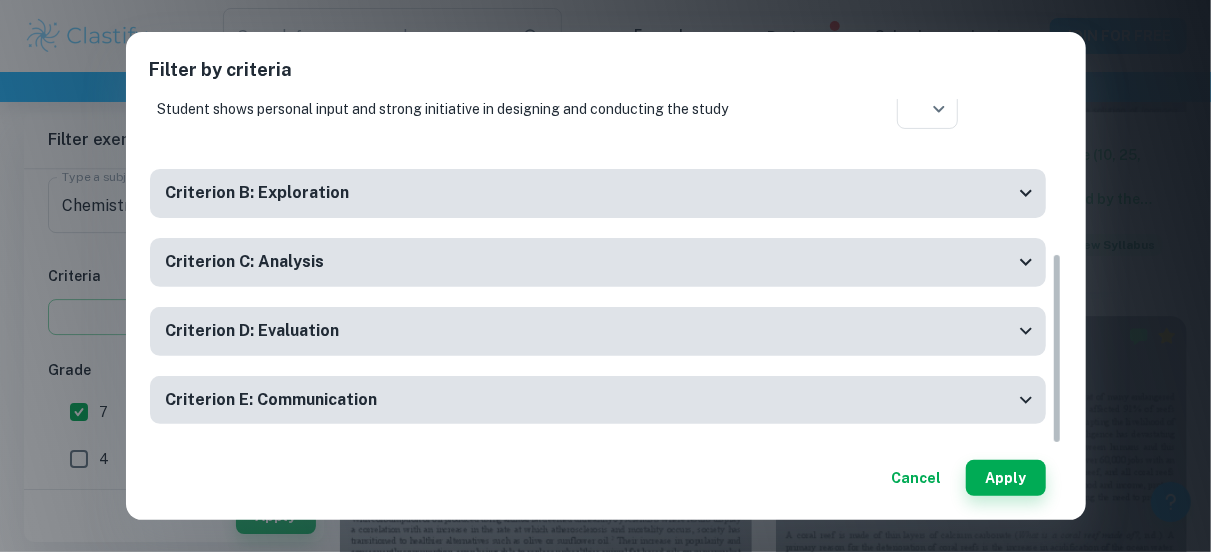 scroll, scrollTop: 0, scrollLeft: 0, axis: both 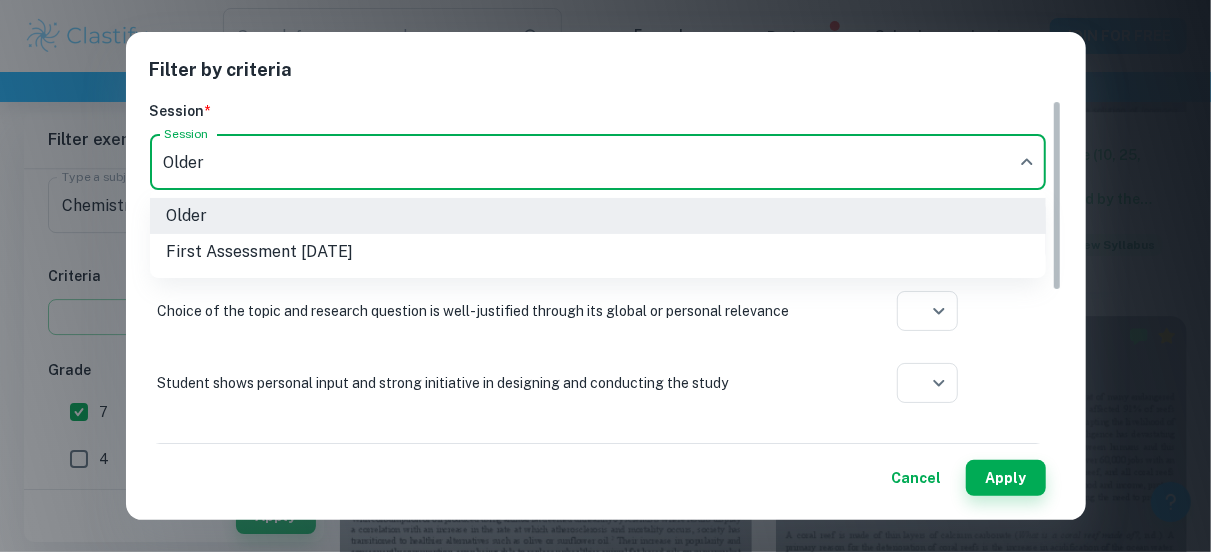 click on "We value your privacy We use cookies to enhance your browsing experience, serve personalised ads or content, and analyse our traffic. By clicking "Accept All", you consent to our use of cookies.   Cookie Policy Customise   Reject All   Accept All   Customise Consent Preferences   We use cookies to help you navigate efficiently and perform certain functions. You will find detailed information about all cookies under each consent category below. The cookies that are categorised as "Necessary" are stored on your browser as they are essential for enabling the basic functionalities of the site. ...  Show more For more information on how Google's third-party cookies operate and handle your data, see:   Google Privacy Policy Necessary Always Active Necessary cookies are required to enable the basic features of this site, such as providing secure log-in or adjusting your consent preferences. These cookies do not store any personally identifiable data. Functional Analytics Performance Advertisement Uncategorised" at bounding box center (605, -2609) 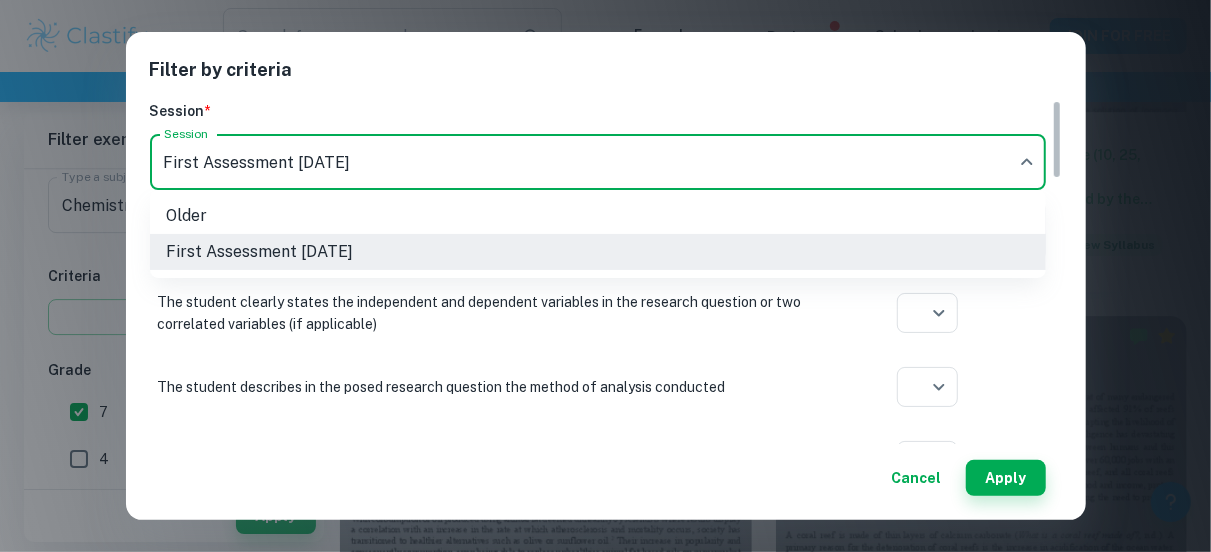 click on "We value your privacy We use cookies to enhance your browsing experience, serve personalised ads or content, and analyse our traffic. By clicking "Accept All", you consent to our use of cookies.   Cookie Policy Customise   Reject All   Accept All   Customise Consent Preferences   We use cookies to help you navigate efficiently and perform certain functions. You will find detailed information about all cookies under each consent category below. The cookies that are categorised as "Necessary" are stored on your browser as they are essential for enabling the basic functionalities of the site. ...  Show more For more information on how Google's third-party cookies operate and handle your data, see:   Google Privacy Policy Necessary Always Active Necessary cookies are required to enable the basic features of this site, such as providing secure log-in or adjusting your consent preferences. These cookies do not store any personally identifiable data. Functional Analytics Performance Advertisement Uncategorised" at bounding box center (605, -2609) 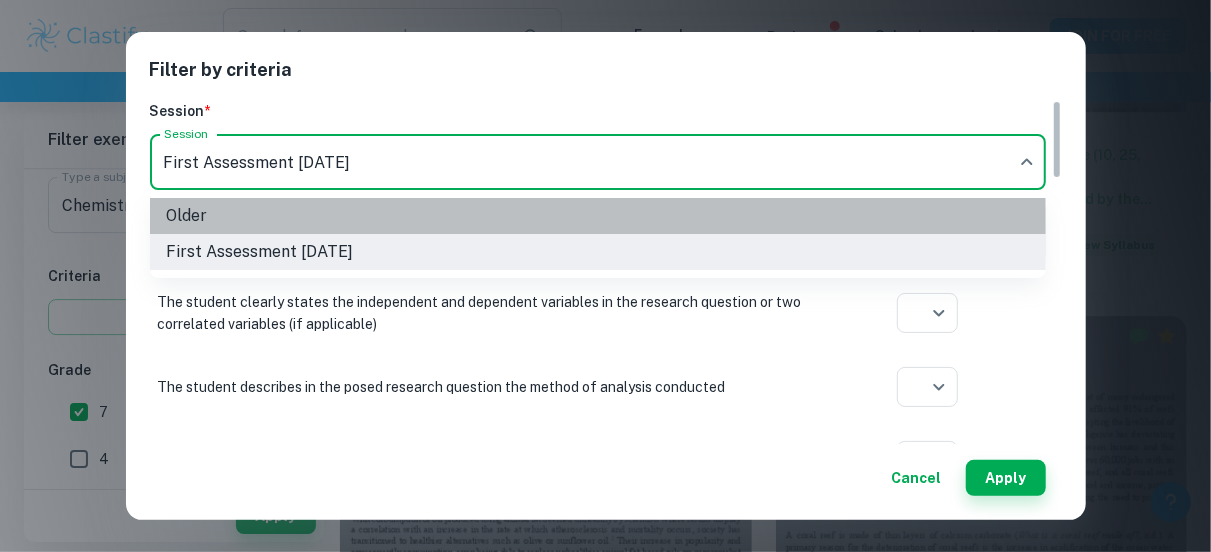 click on "Older" at bounding box center (598, 216) 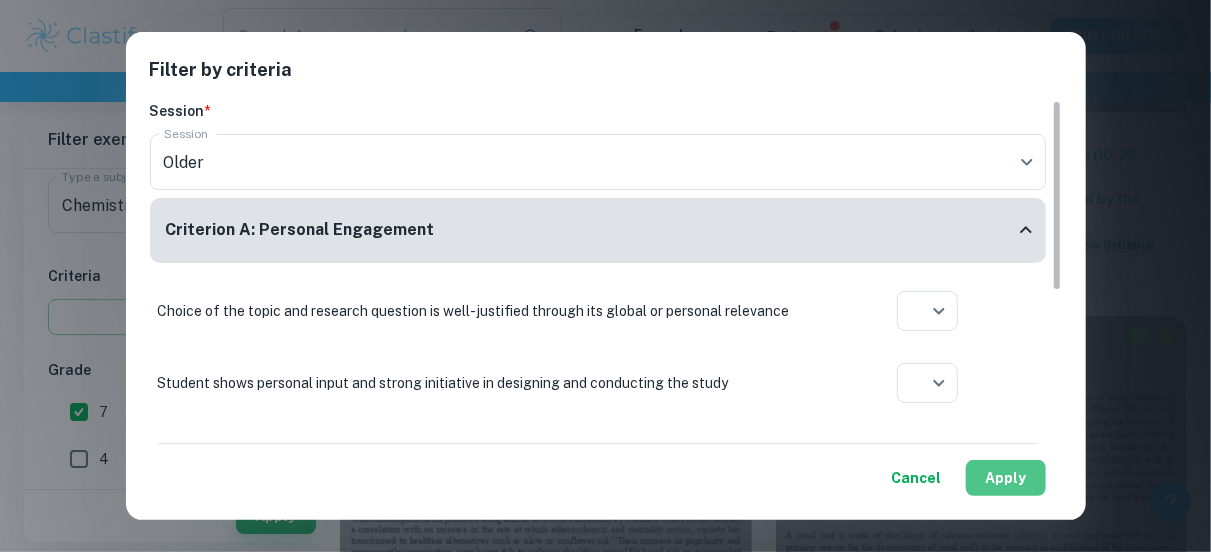 click on "Apply" at bounding box center (1006, 478) 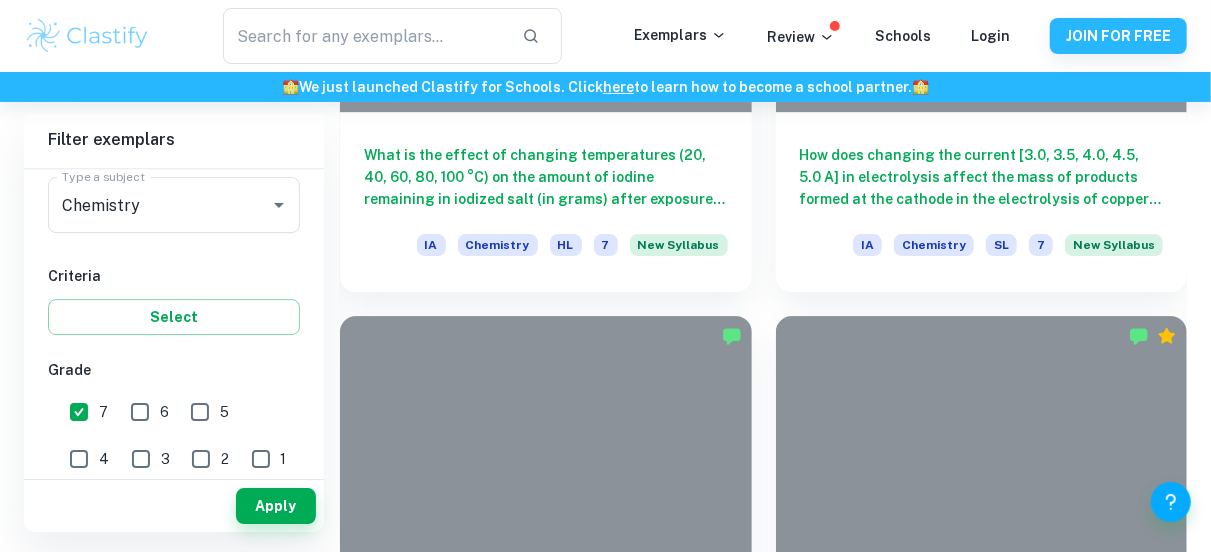 scroll, scrollTop: 552, scrollLeft: 0, axis: vertical 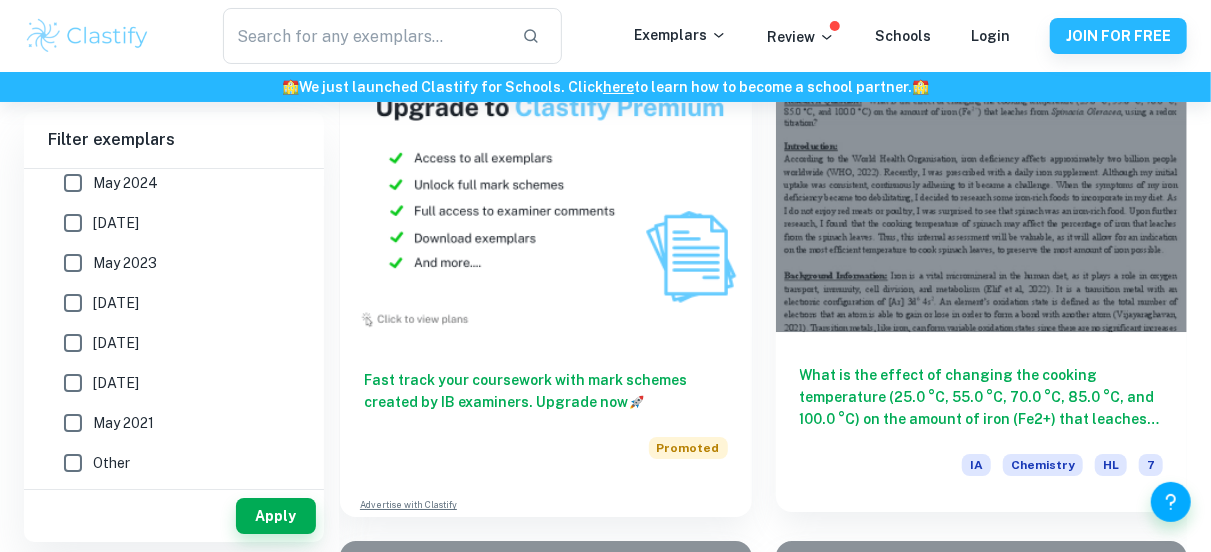 click at bounding box center (982, 177) 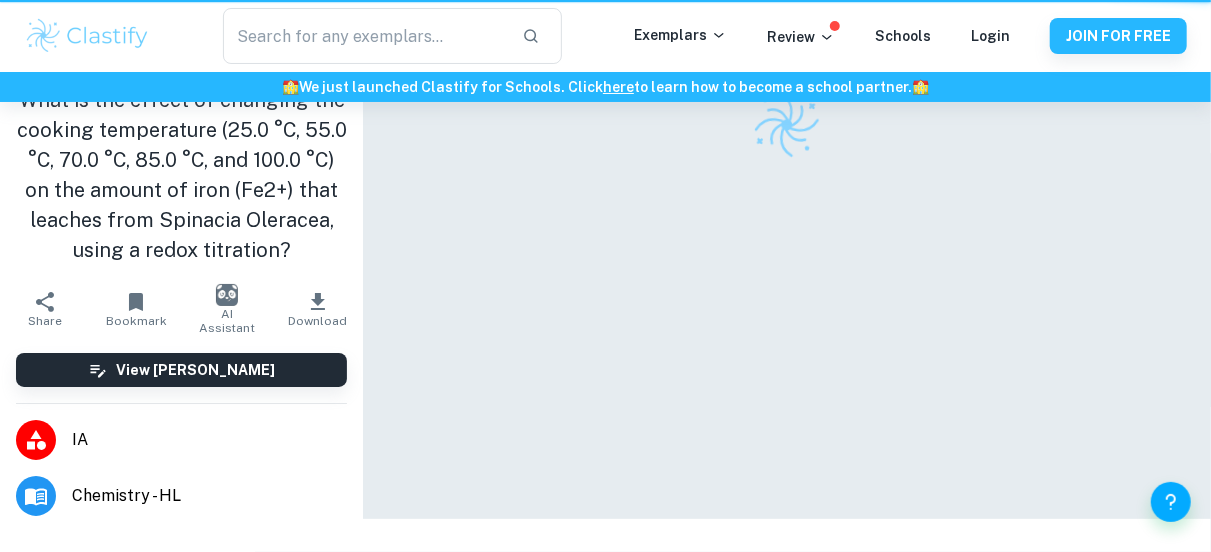 scroll, scrollTop: 0, scrollLeft: 0, axis: both 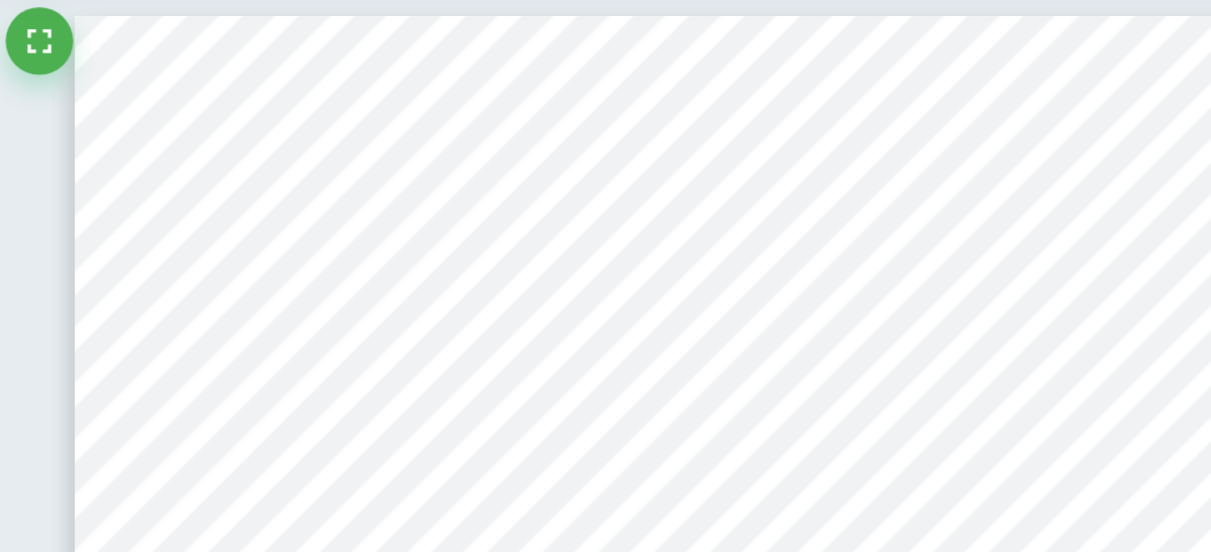 click on "Correct Criterion A :   Choice of the topic and research question is well-justified through its global or personal relevance Comment:  The student provides a good justification of the topic, describing their problem with [MEDICAL_DATA] as well as the global significance of the issue Correct Criterion A :   Student shows personal input and strong initiative in designing and conducting the study Comment:  The student describes the results of the preliminary trials and includes pictures of the experimental setup, showing initiative in designing the study and personal input Incorrect Criterion B :   A focused and detailed description of the main topic is present Comment:  The student does not present the topic of the investigation explicitly enough. To improve, the student should have added a topic statement at the beginning of the investigation or described it in a separate "Aim" section Correct Criterion B :   A focused and detailed description of the research question is present Correct Criterion B :   :   :" at bounding box center [787, 6844] 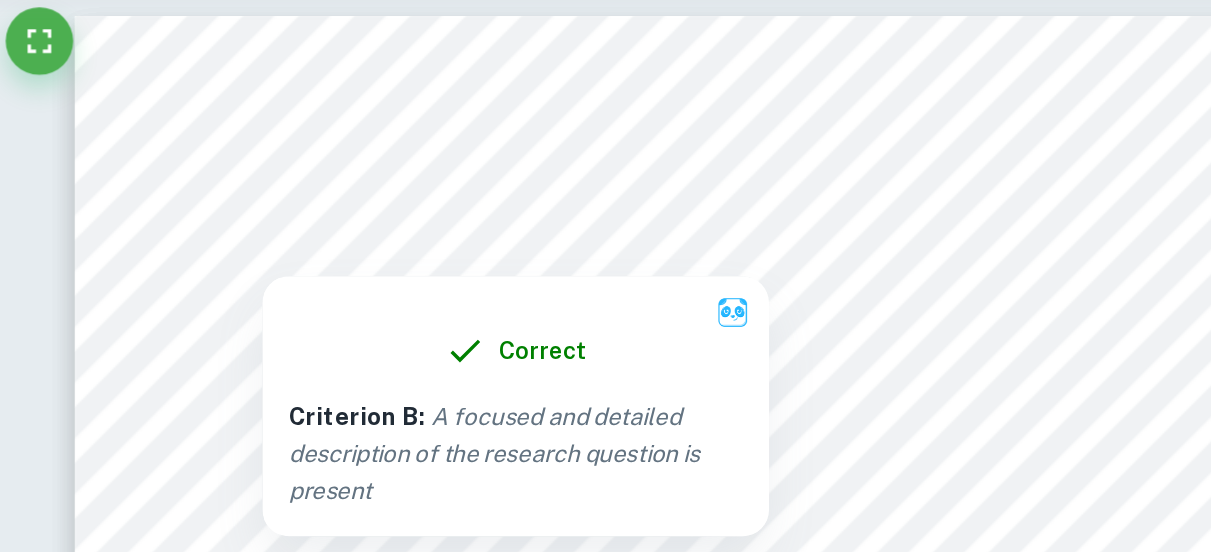 click at bounding box center (787, 248) 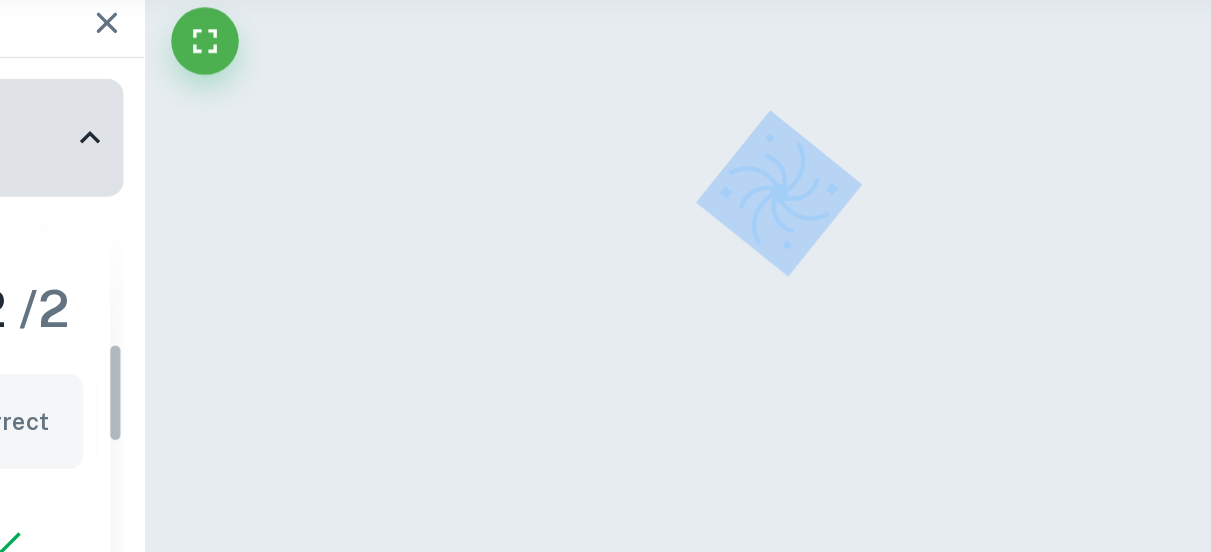 scroll, scrollTop: 1121, scrollLeft: 0, axis: vertical 